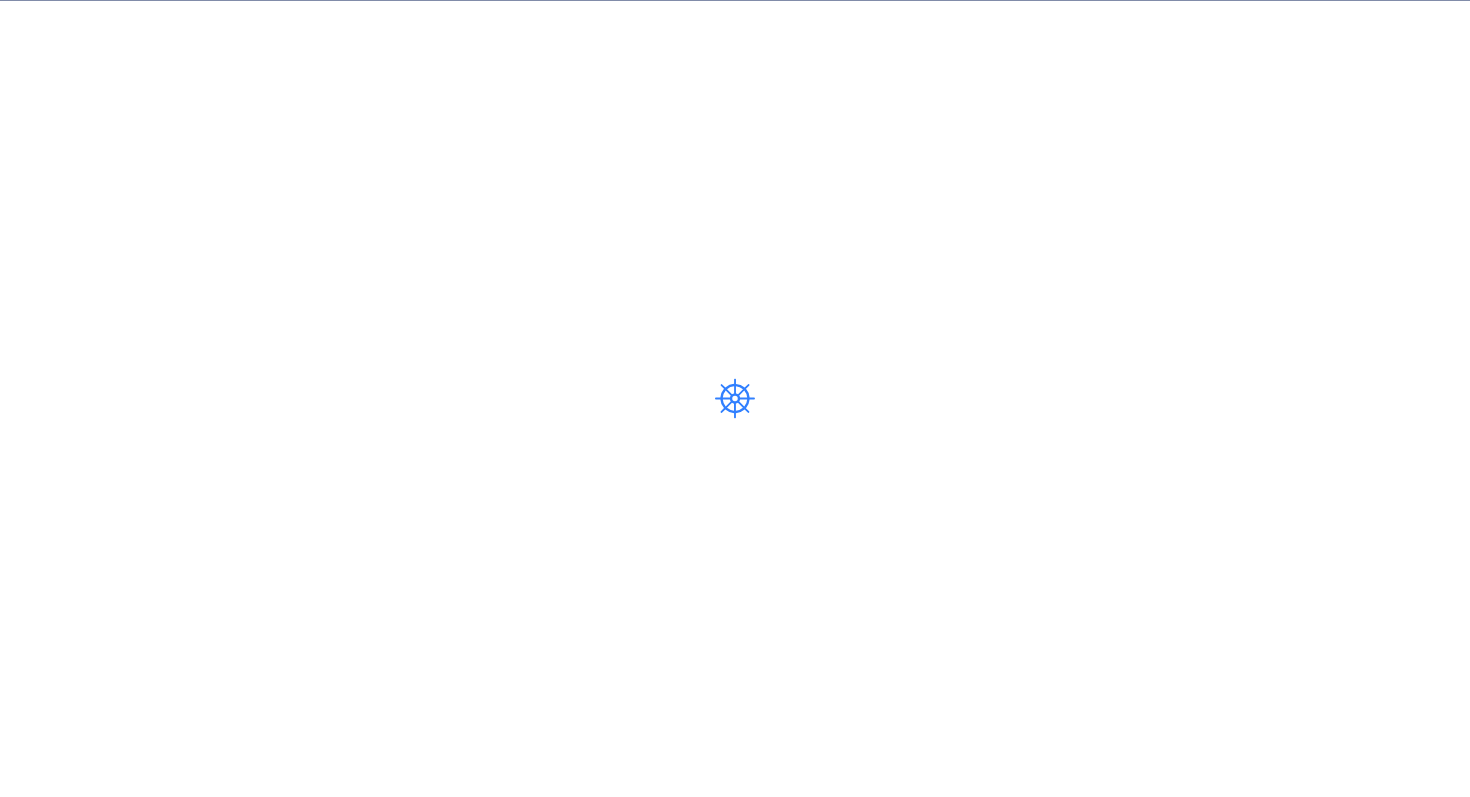 scroll, scrollTop: 0, scrollLeft: 0, axis: both 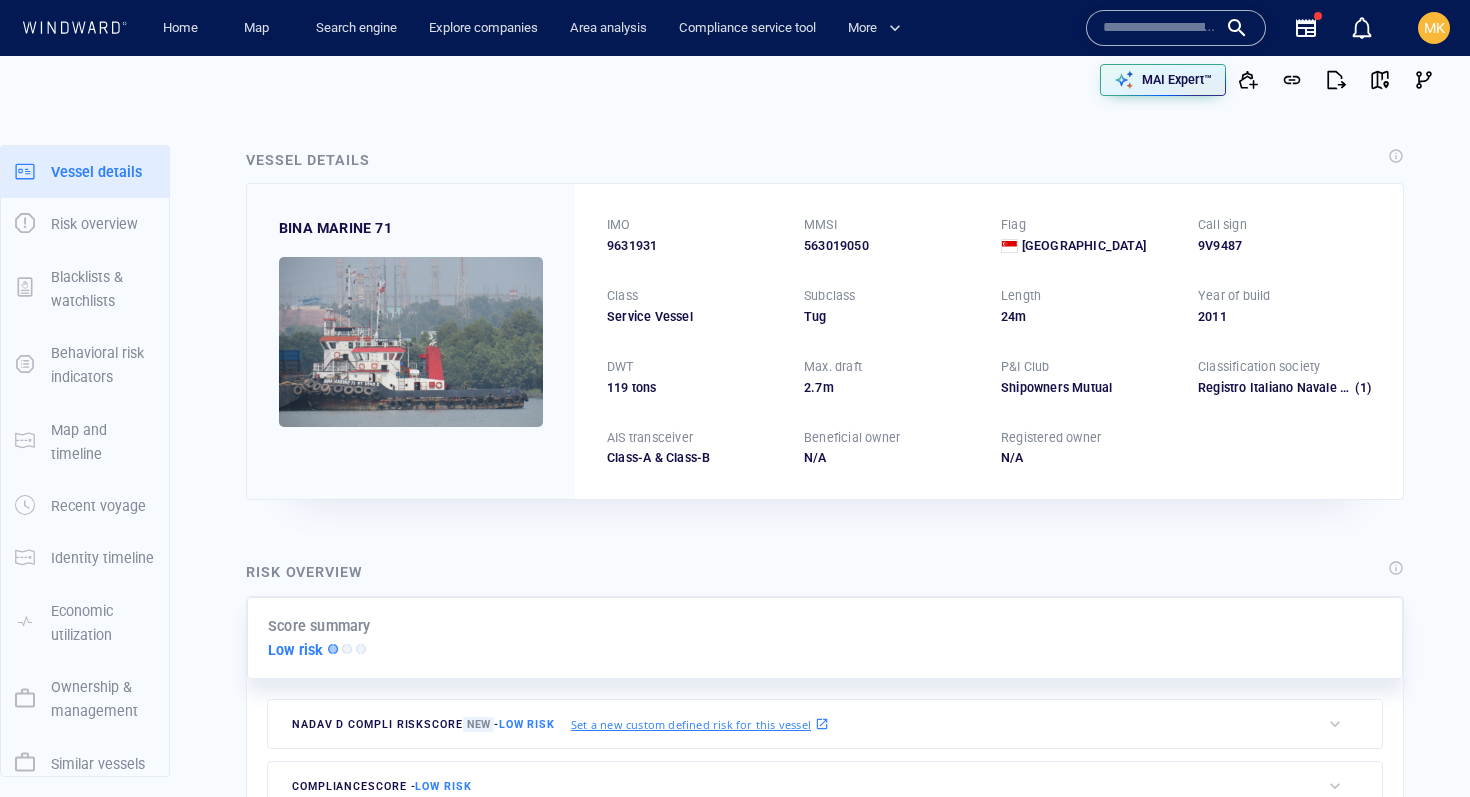 click at bounding box center (1160, 28) 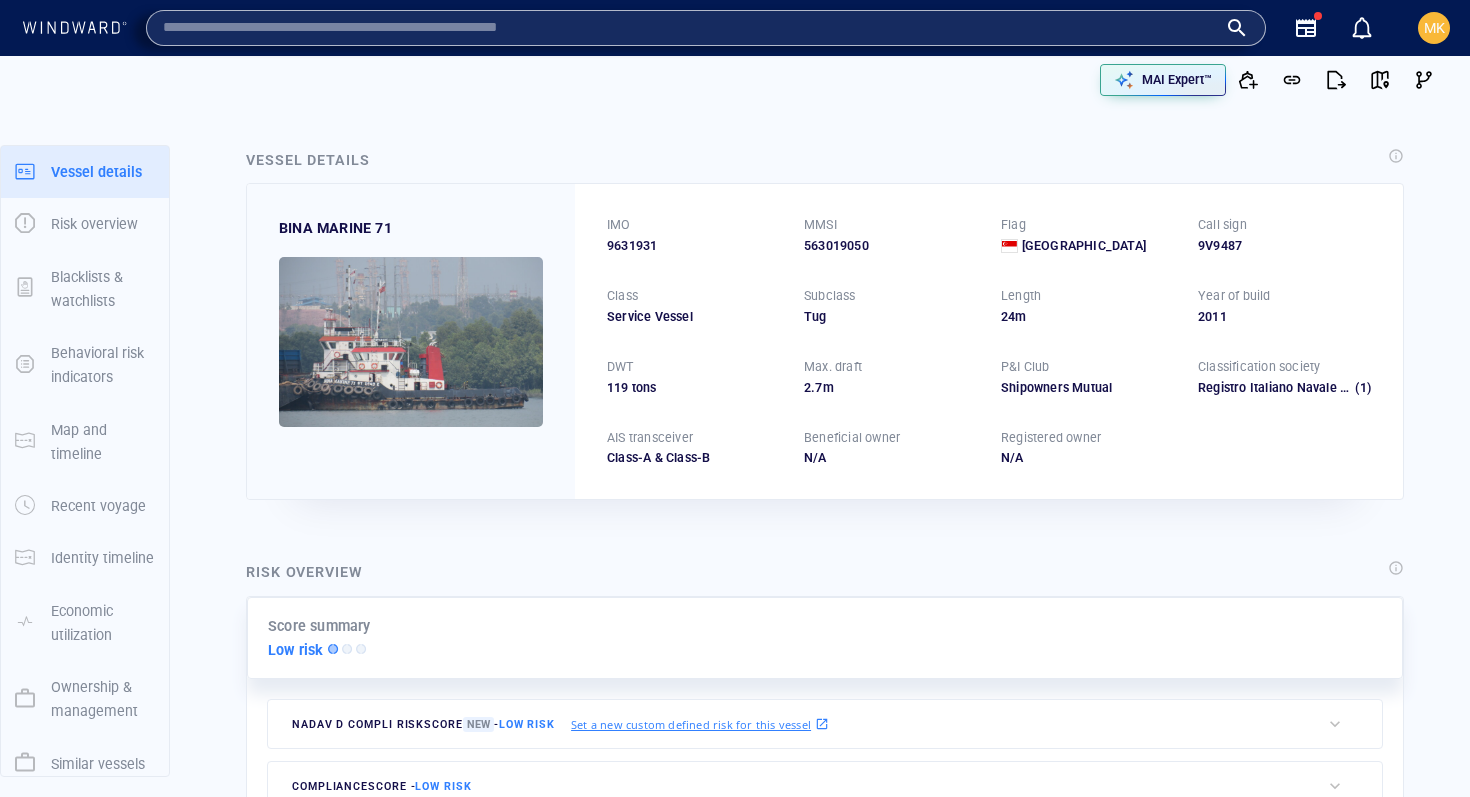 paste on "*******" 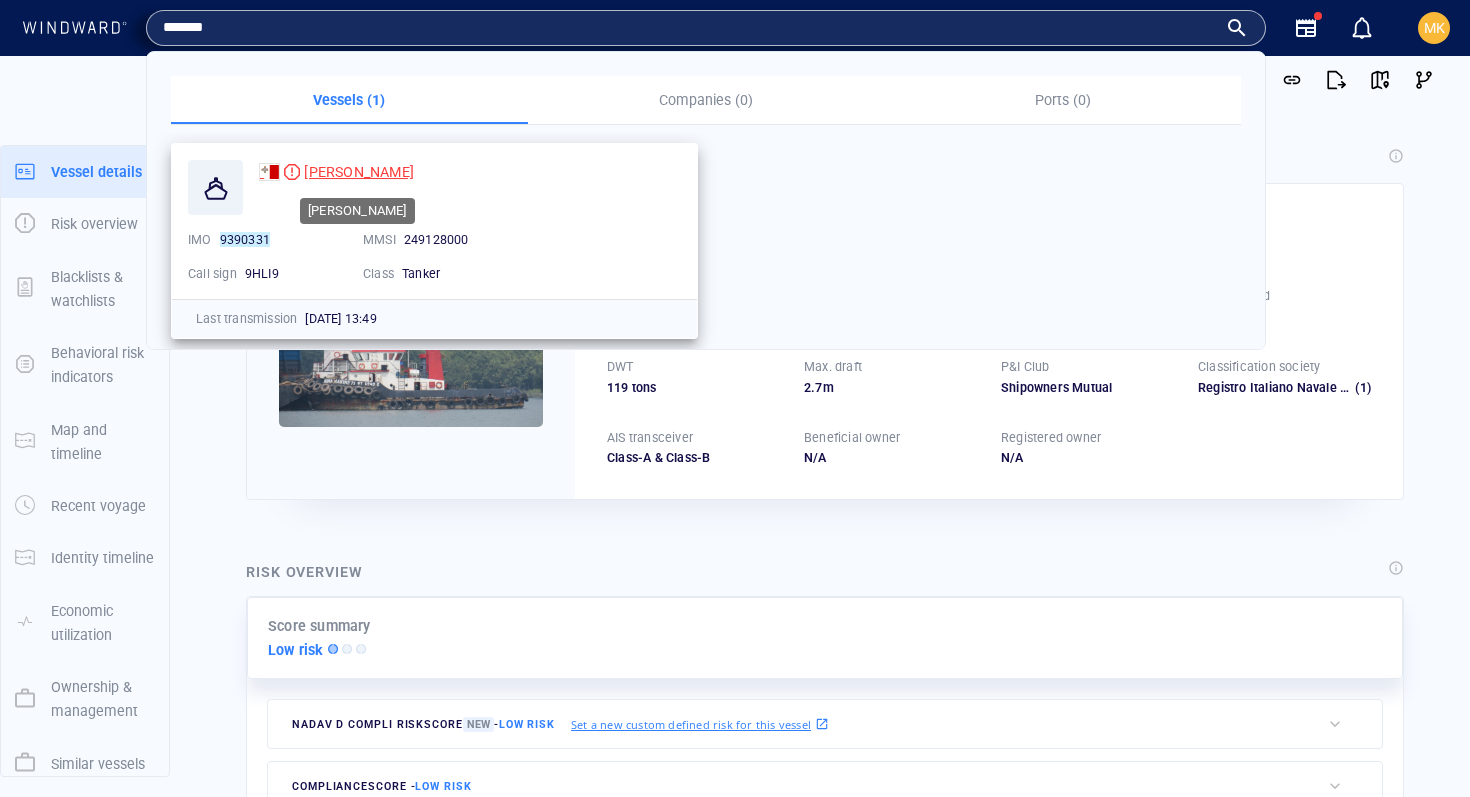 type on "*******" 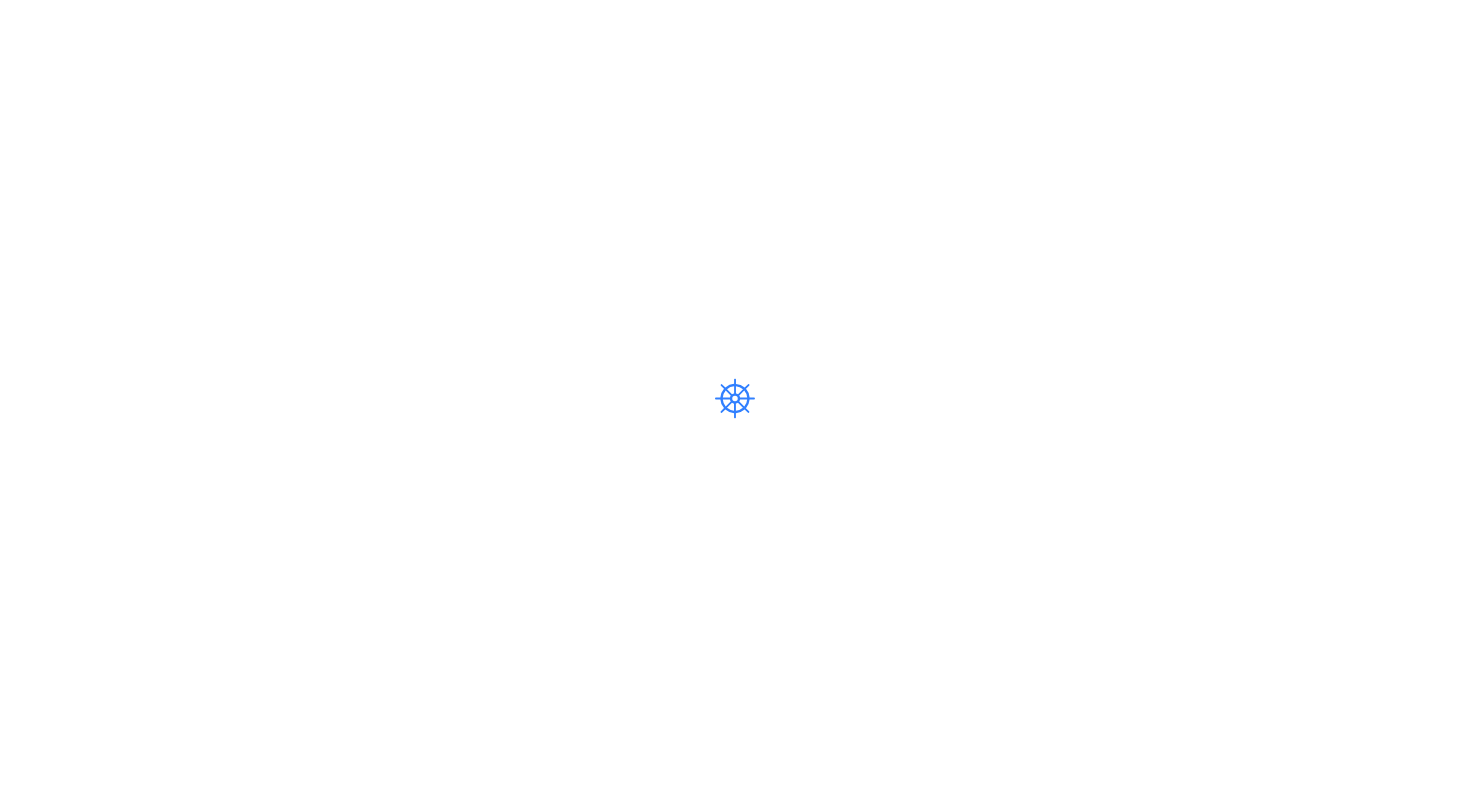 scroll, scrollTop: 0, scrollLeft: 0, axis: both 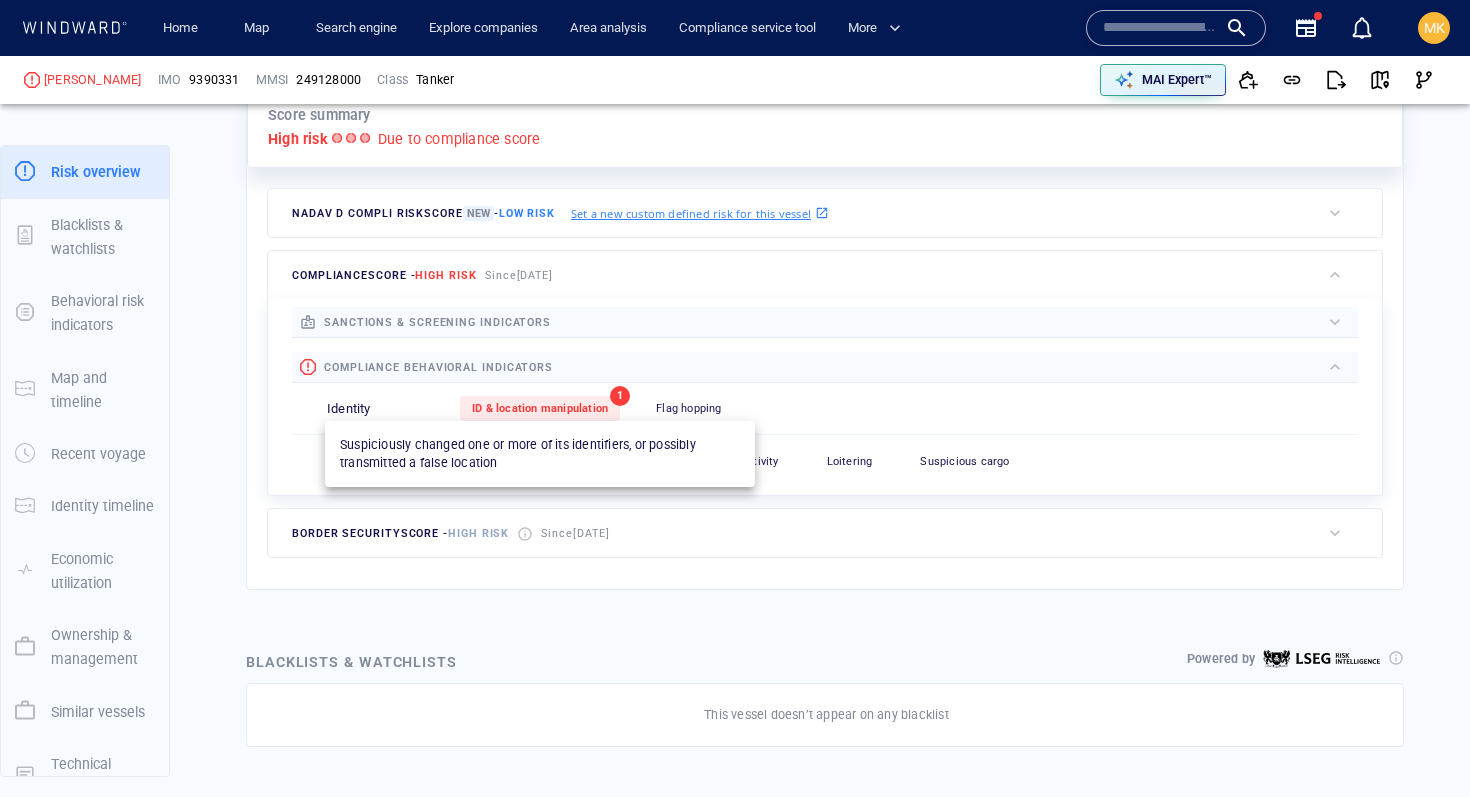 click on "ID & location manipulation" at bounding box center [540, 408] 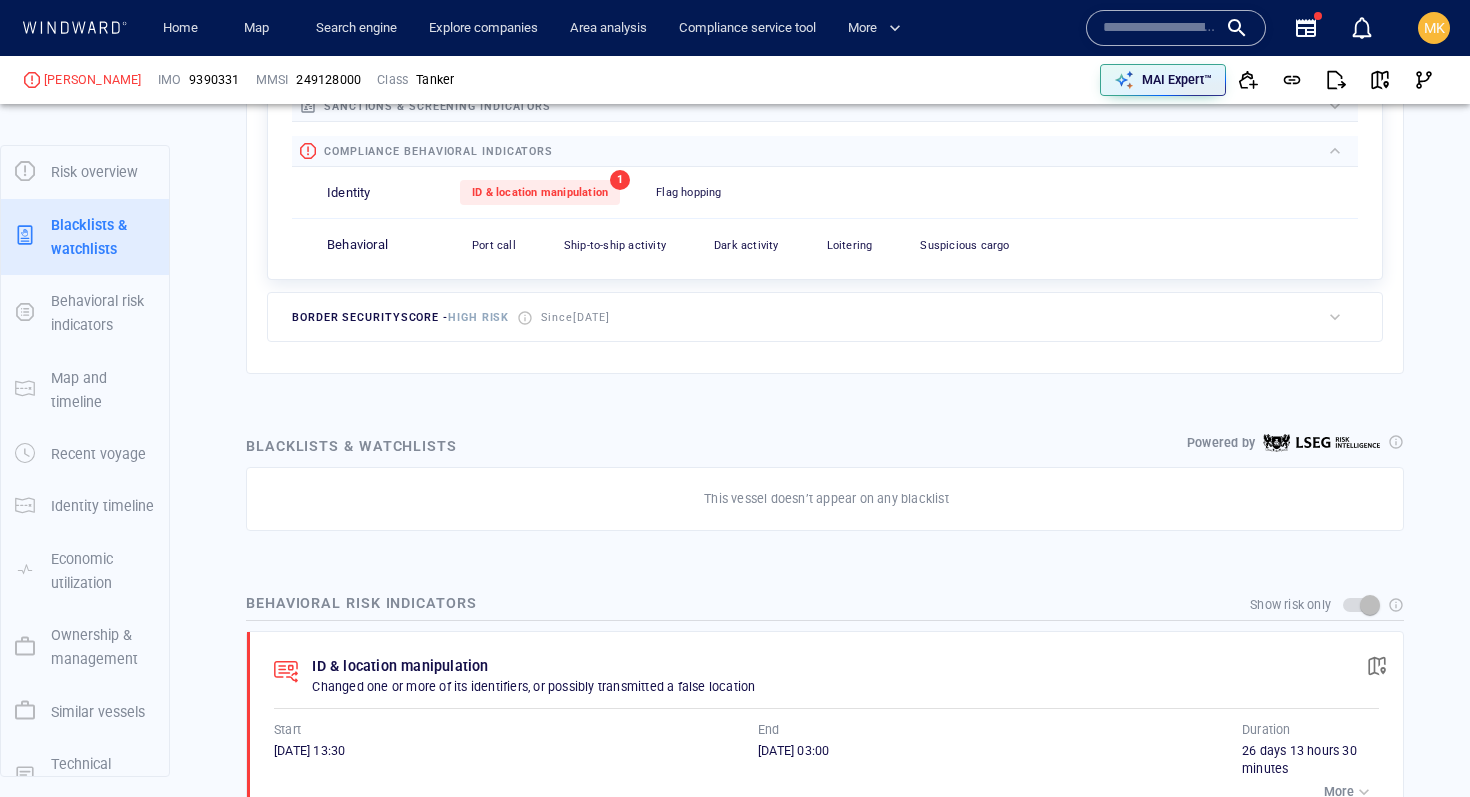 scroll, scrollTop: 810, scrollLeft: 0, axis: vertical 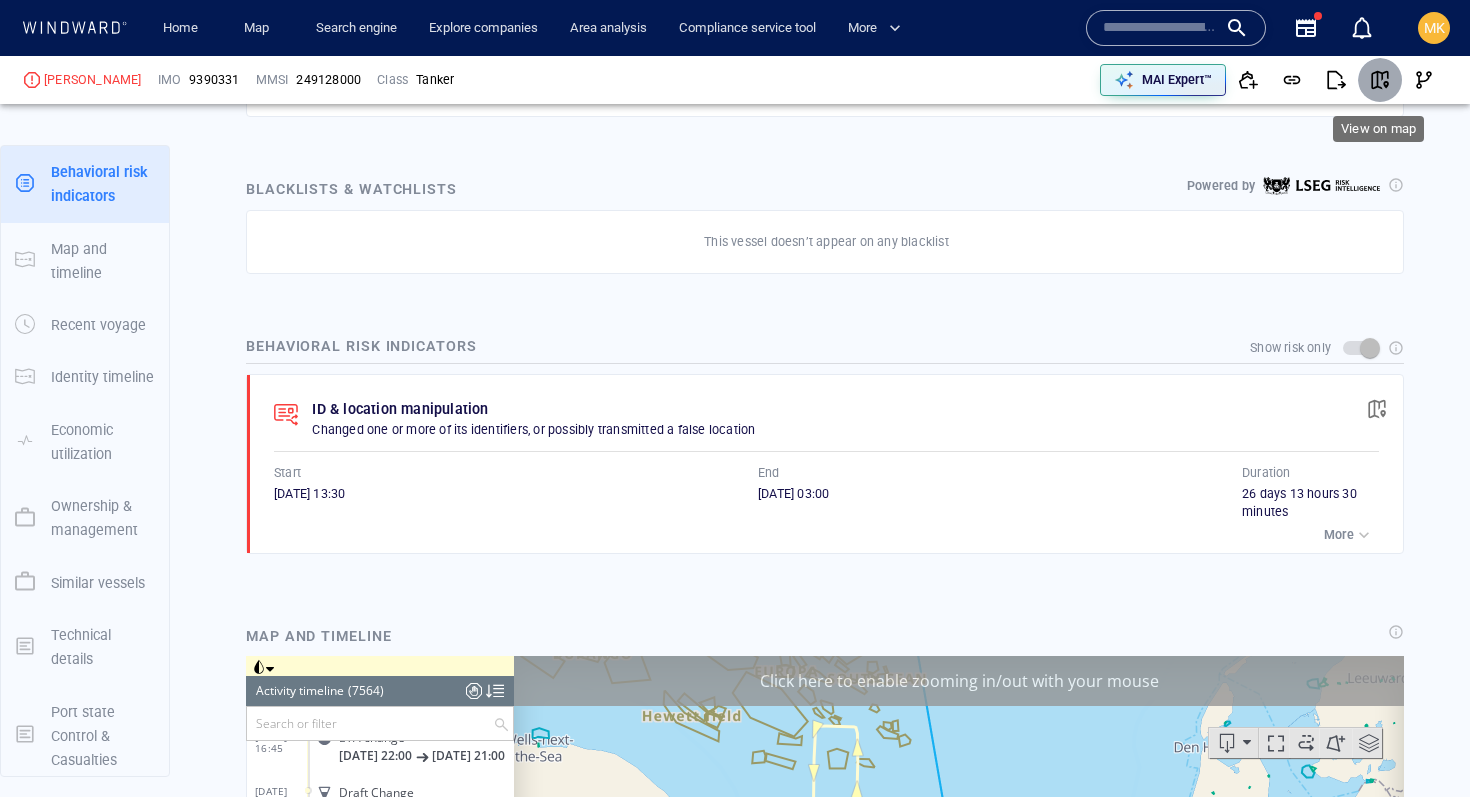 click at bounding box center (1380, 80) 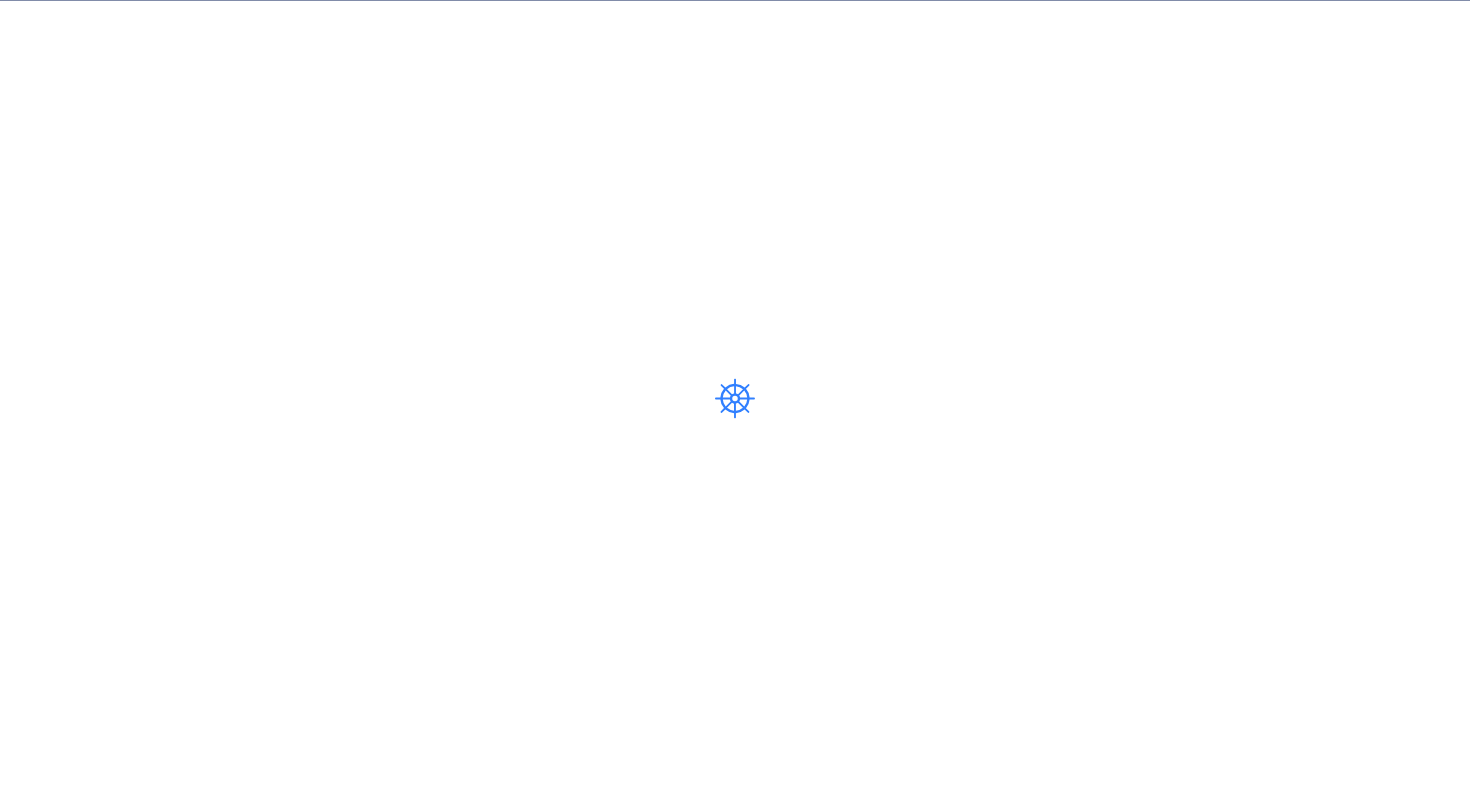 scroll, scrollTop: 0, scrollLeft: 0, axis: both 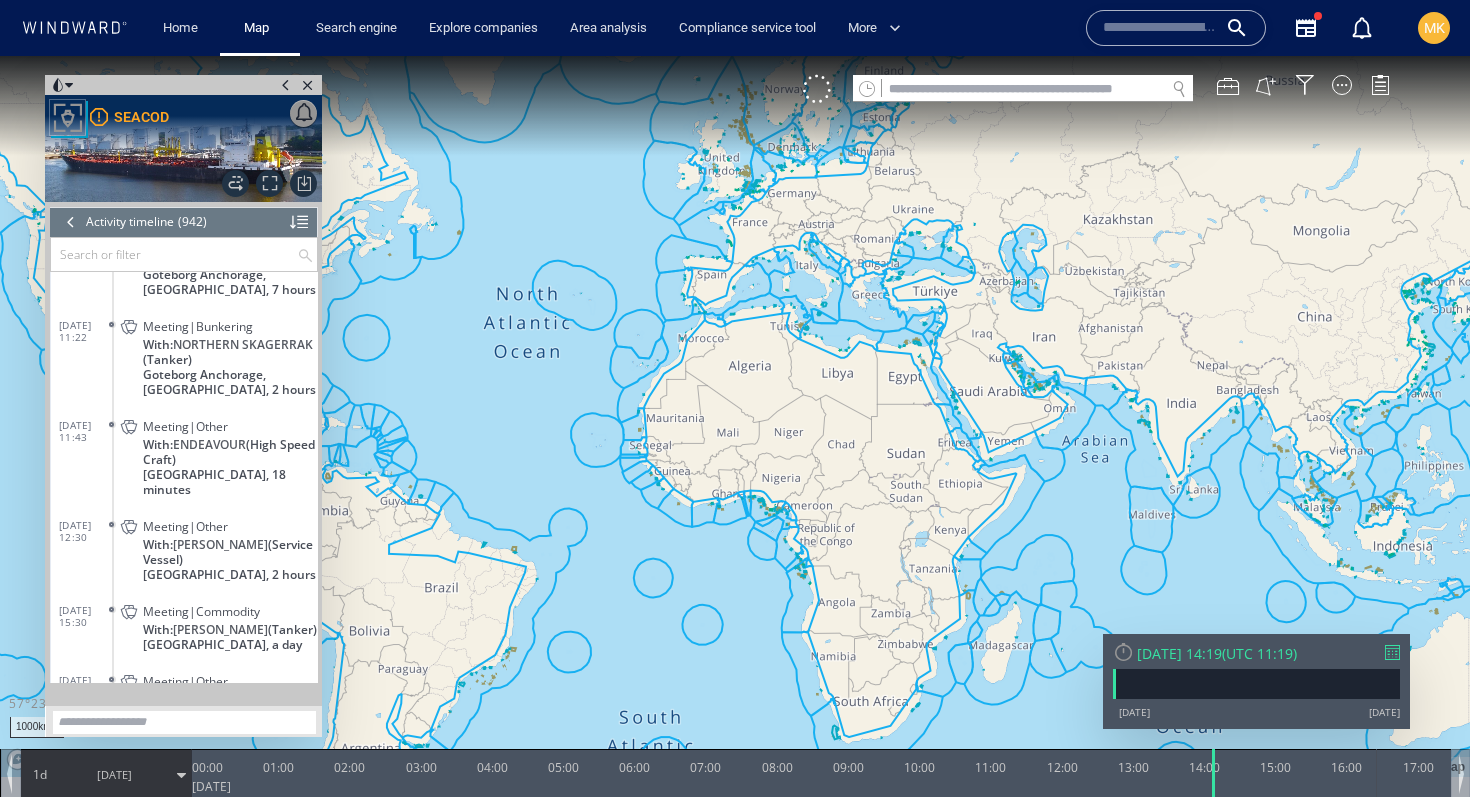 click at bounding box center (71, 222) 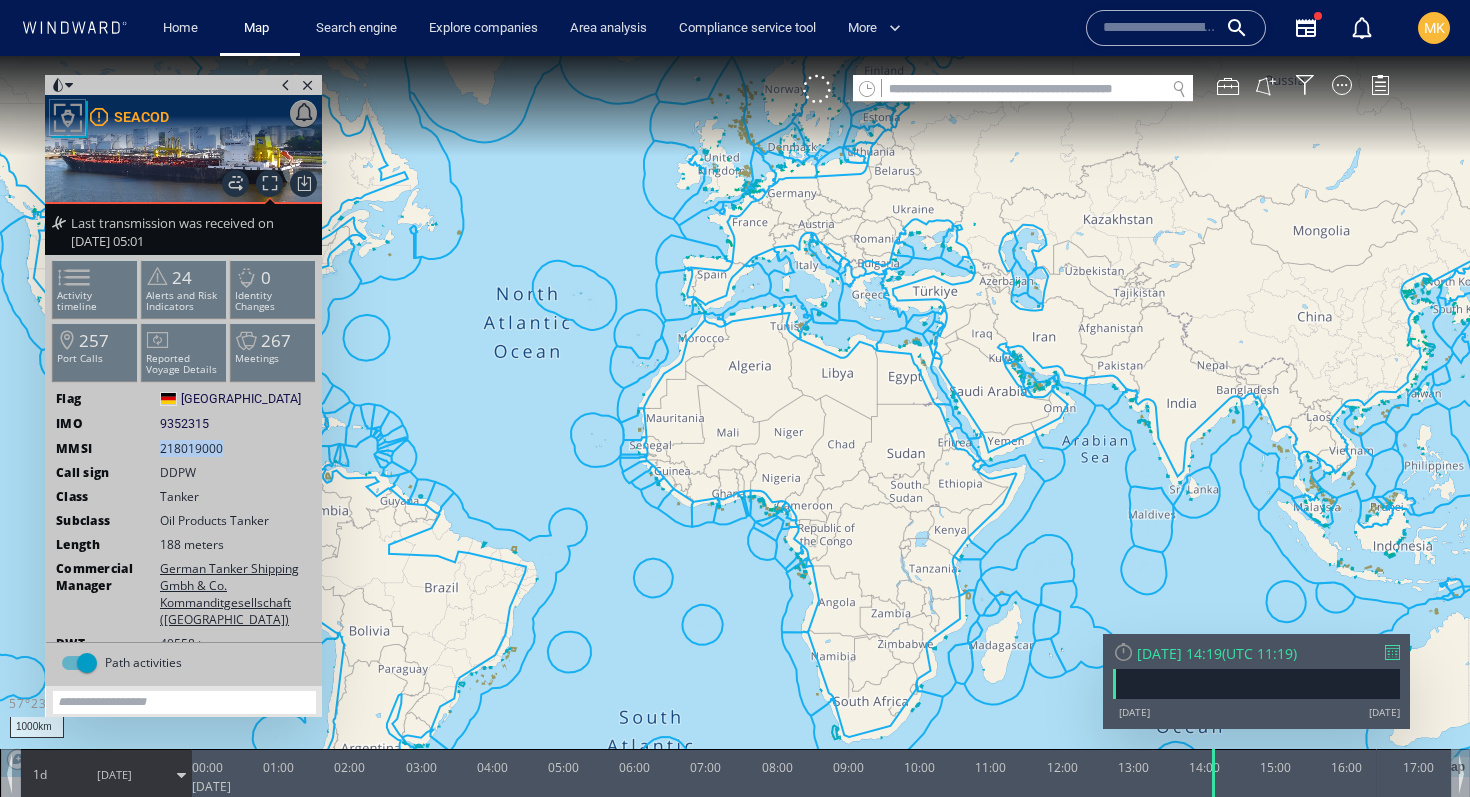 drag, startPoint x: 150, startPoint y: 449, endPoint x: 266, endPoint y: 449, distance: 116 